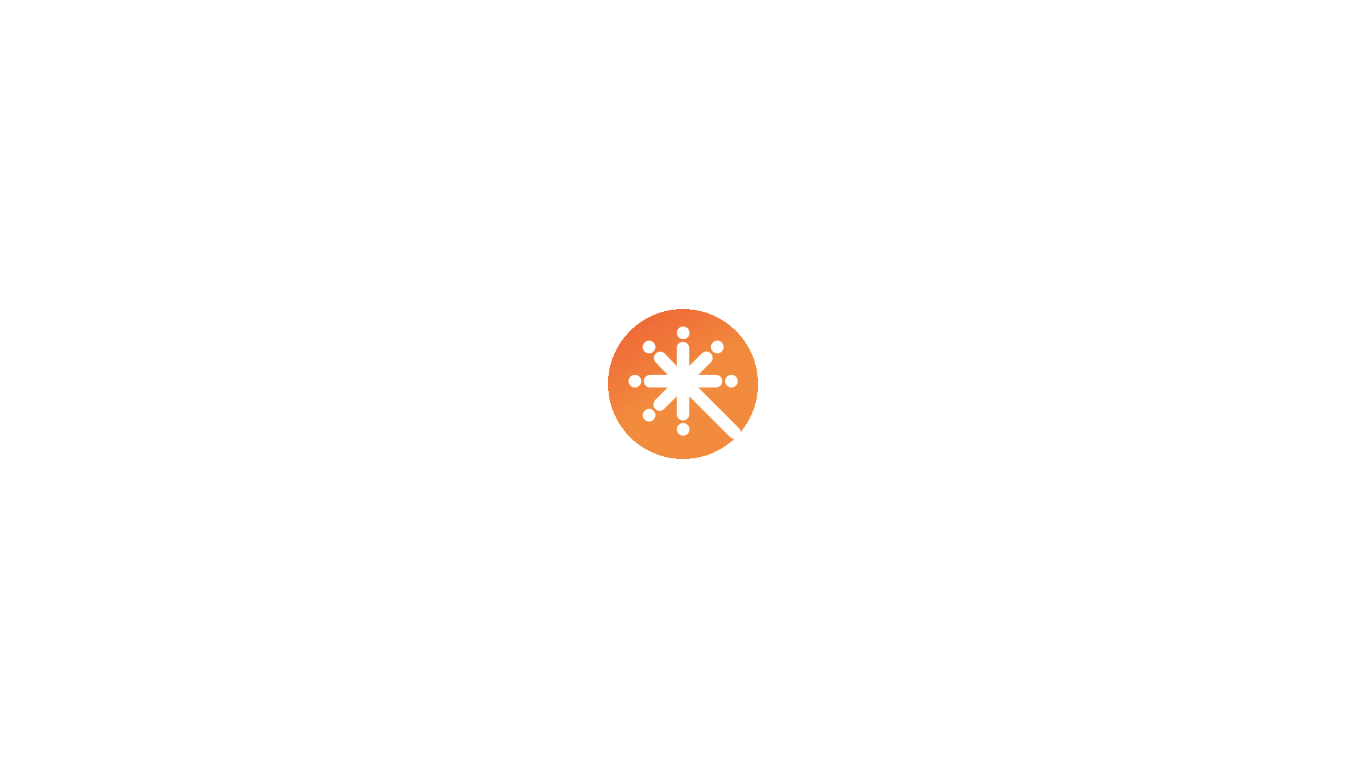scroll, scrollTop: 0, scrollLeft: 0, axis: both 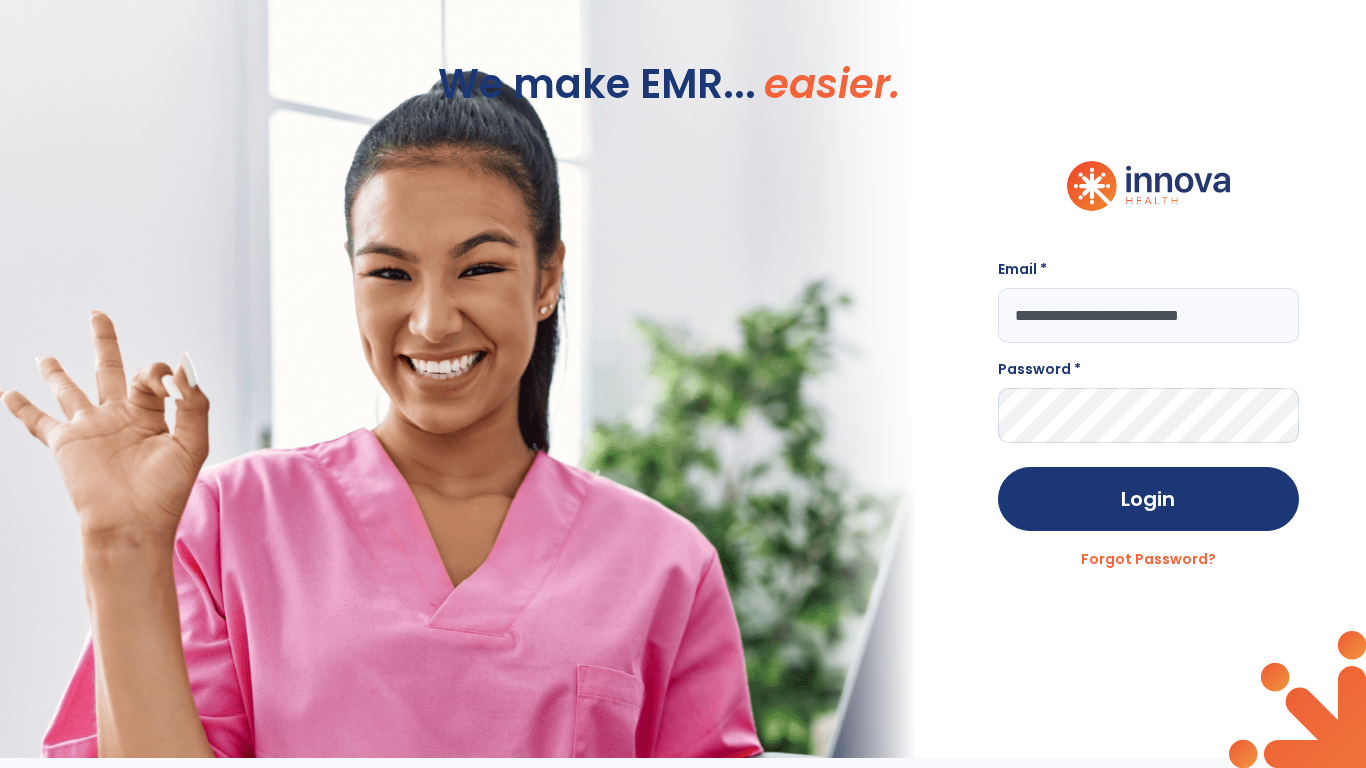 type on "**********" 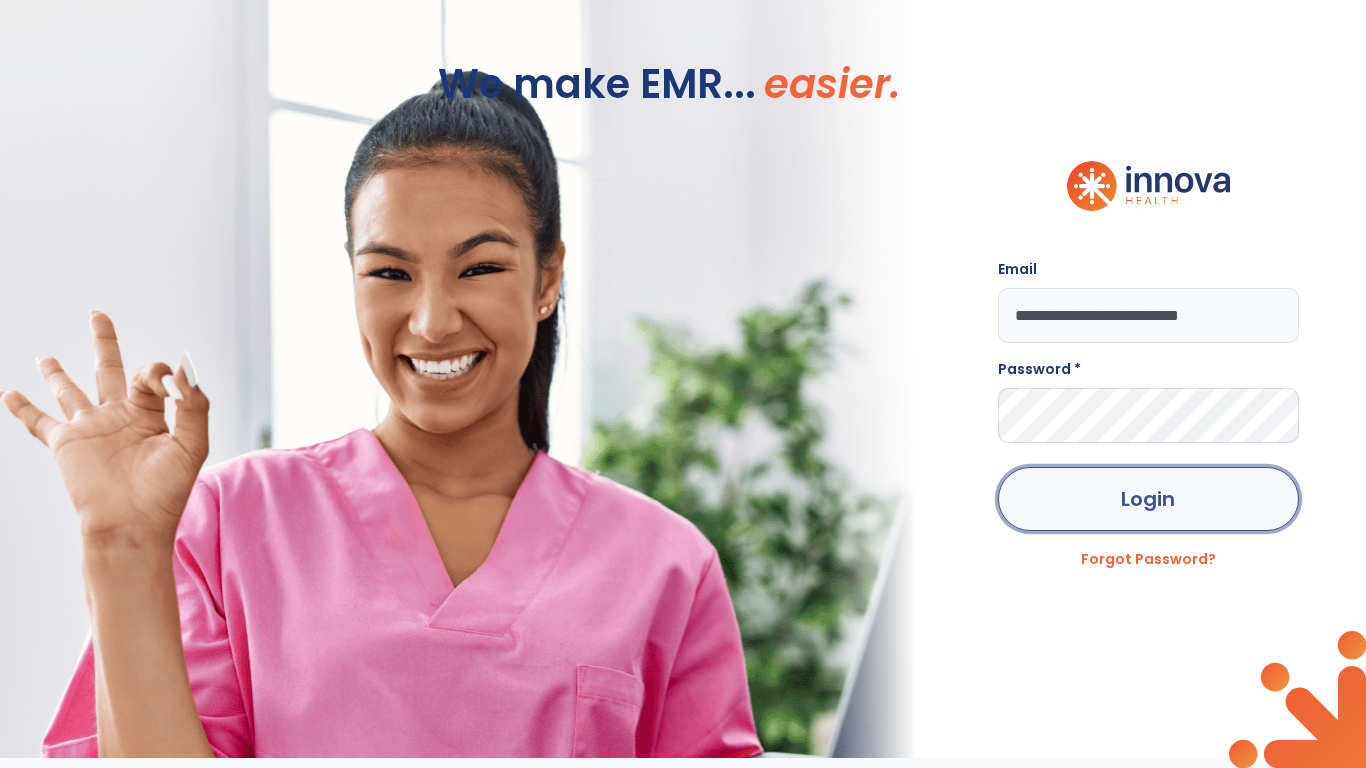 click on "Login" 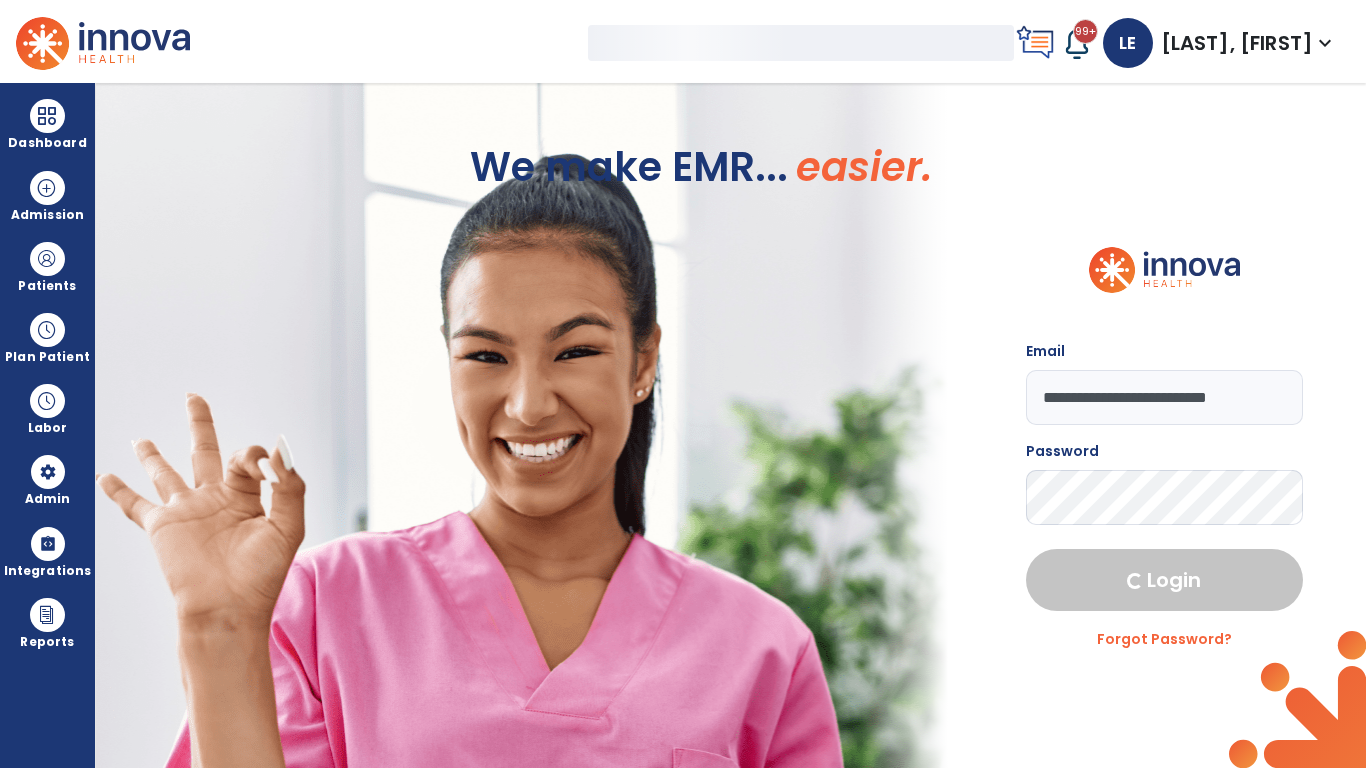 select on "***" 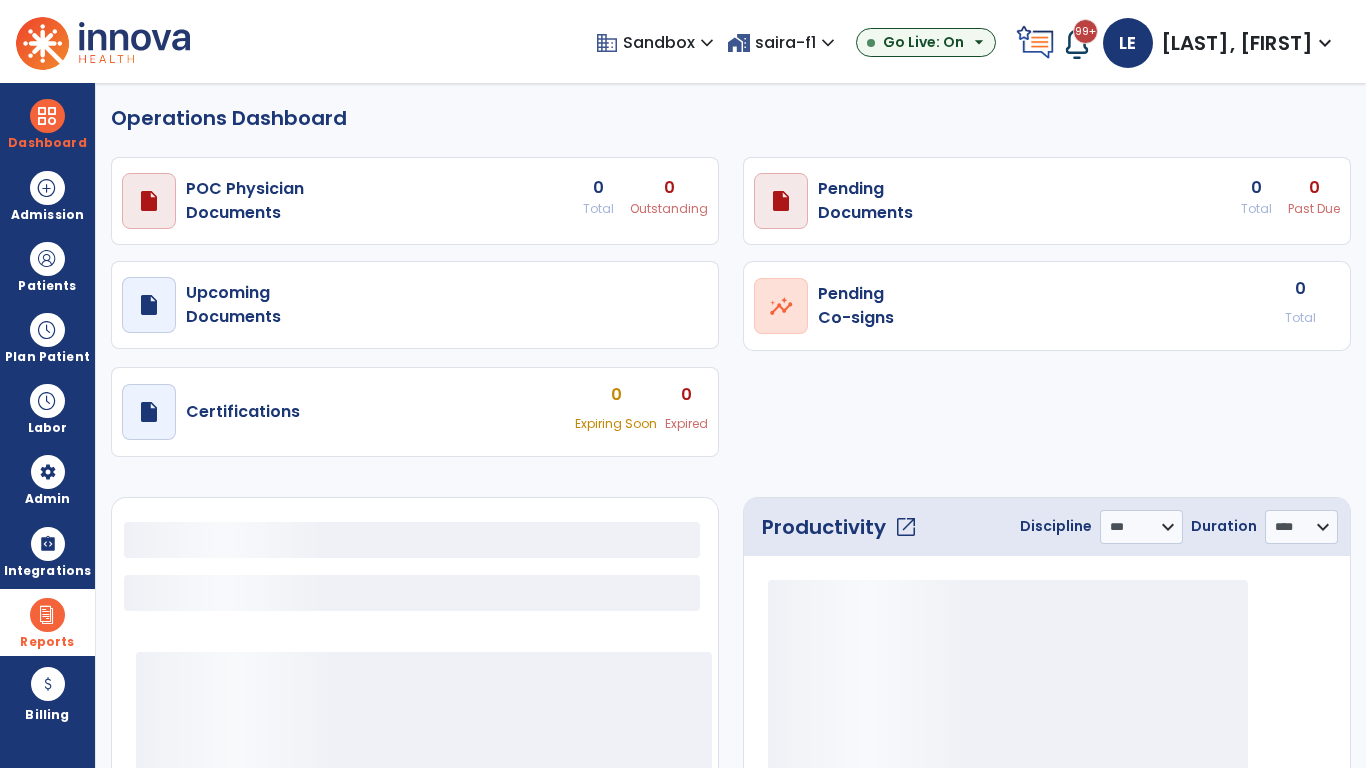 click at bounding box center [47, 615] 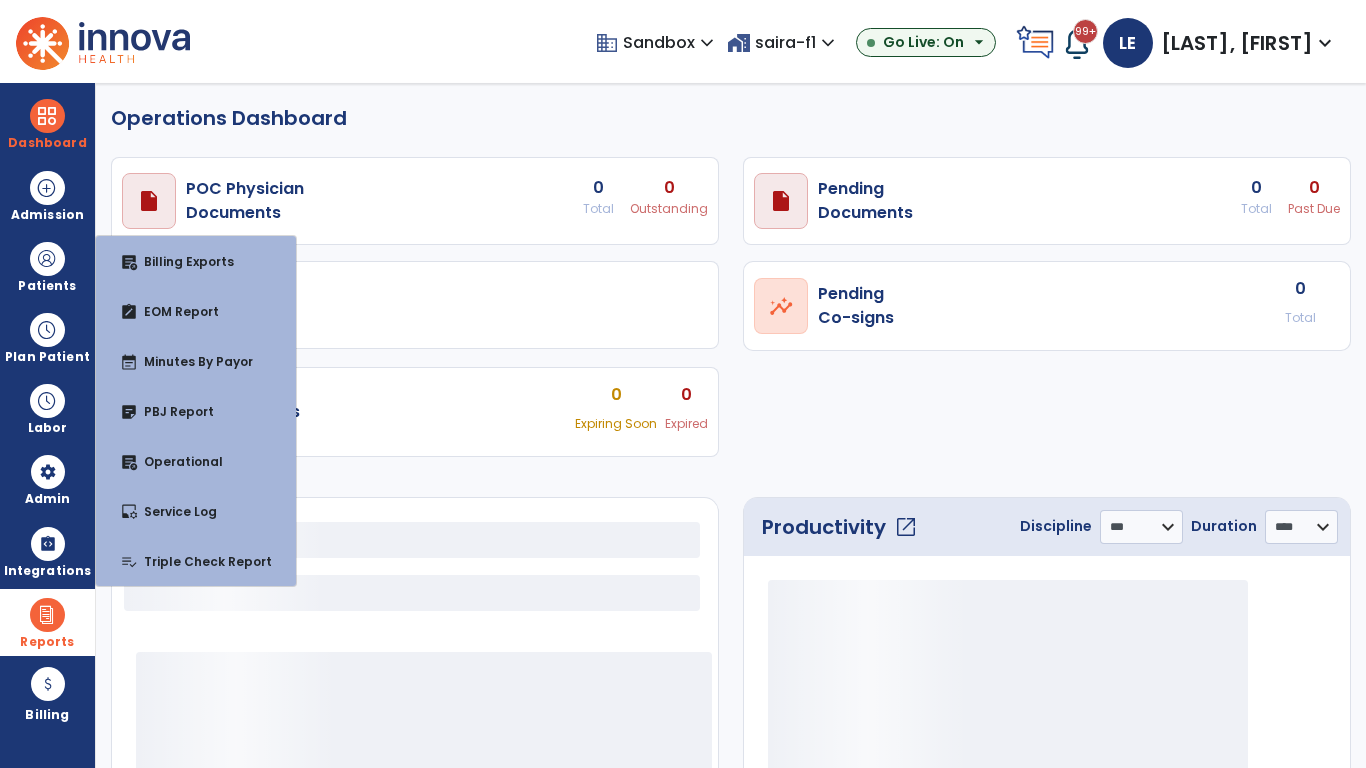 select on "***" 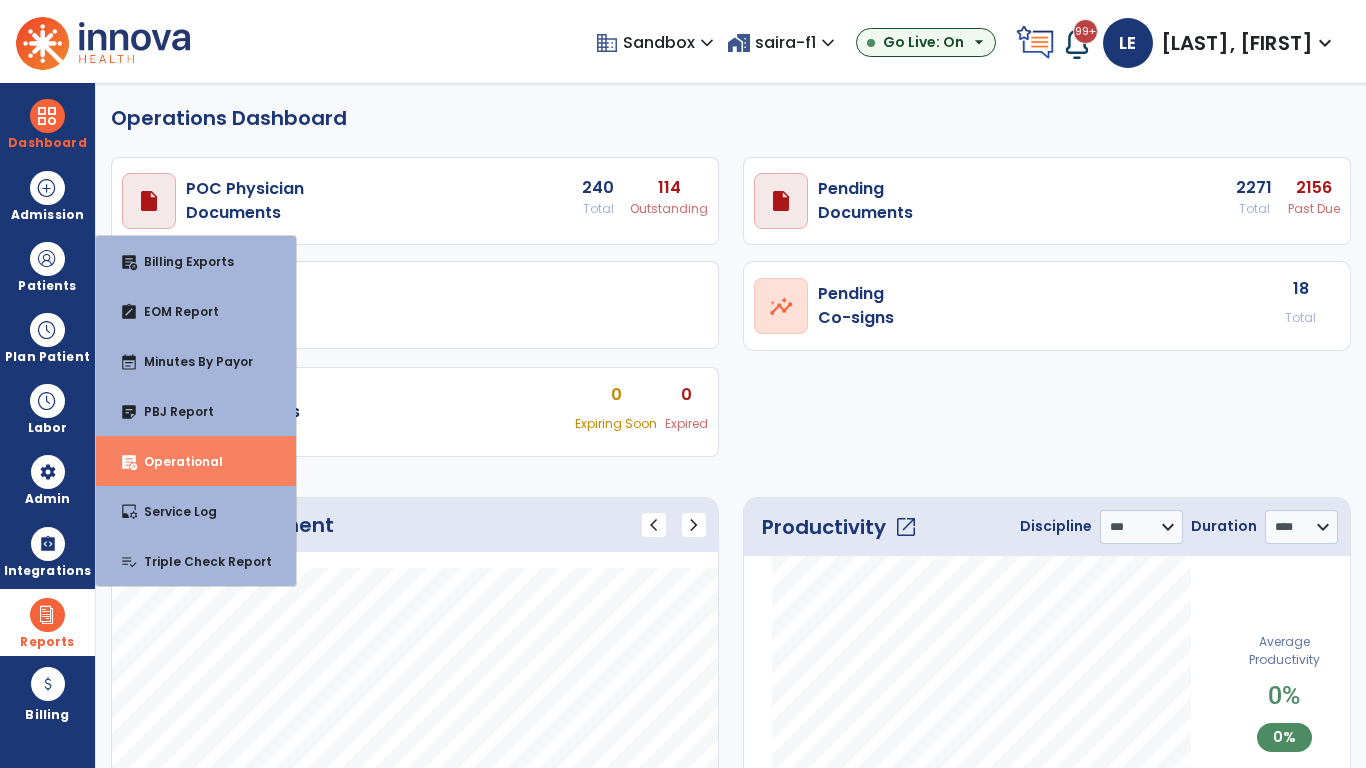 click on "Operational" at bounding box center [175, 461] 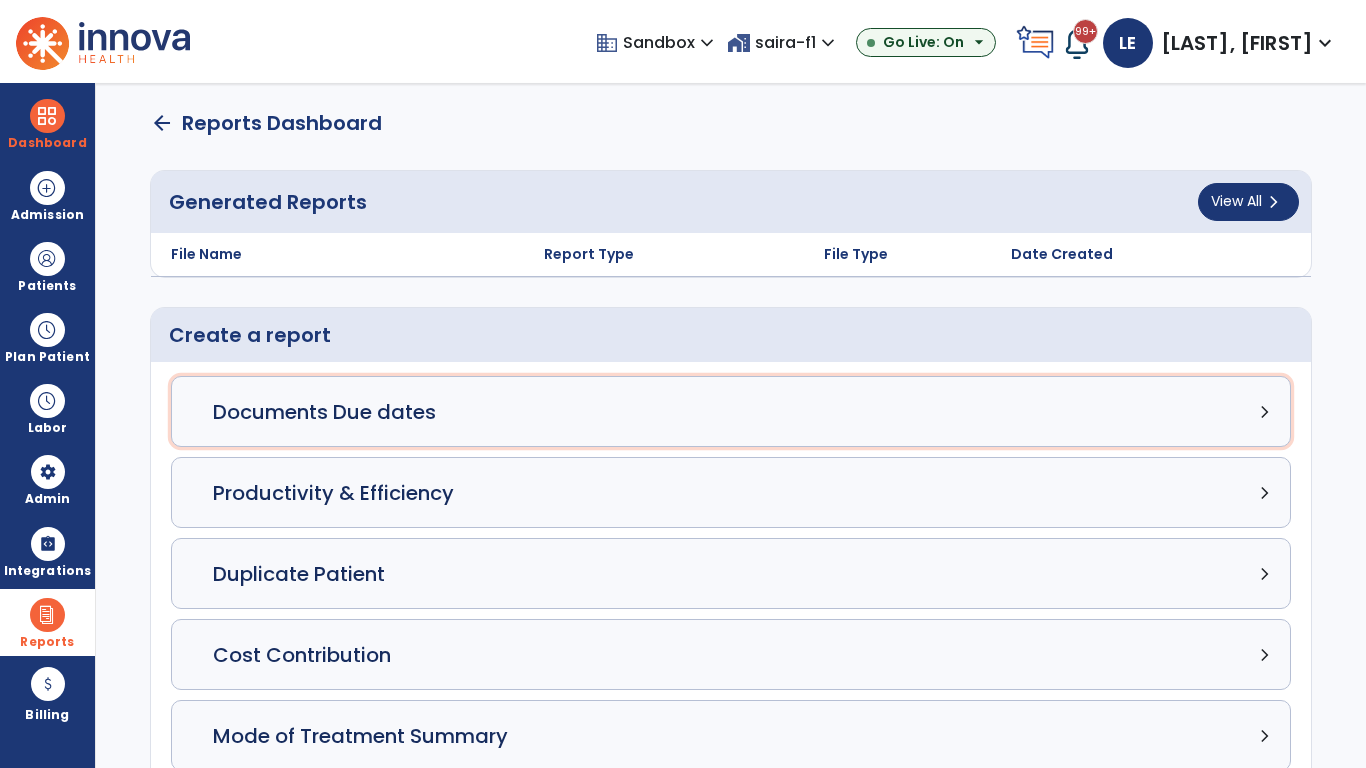 click on "Documents Due dates chevron_right" 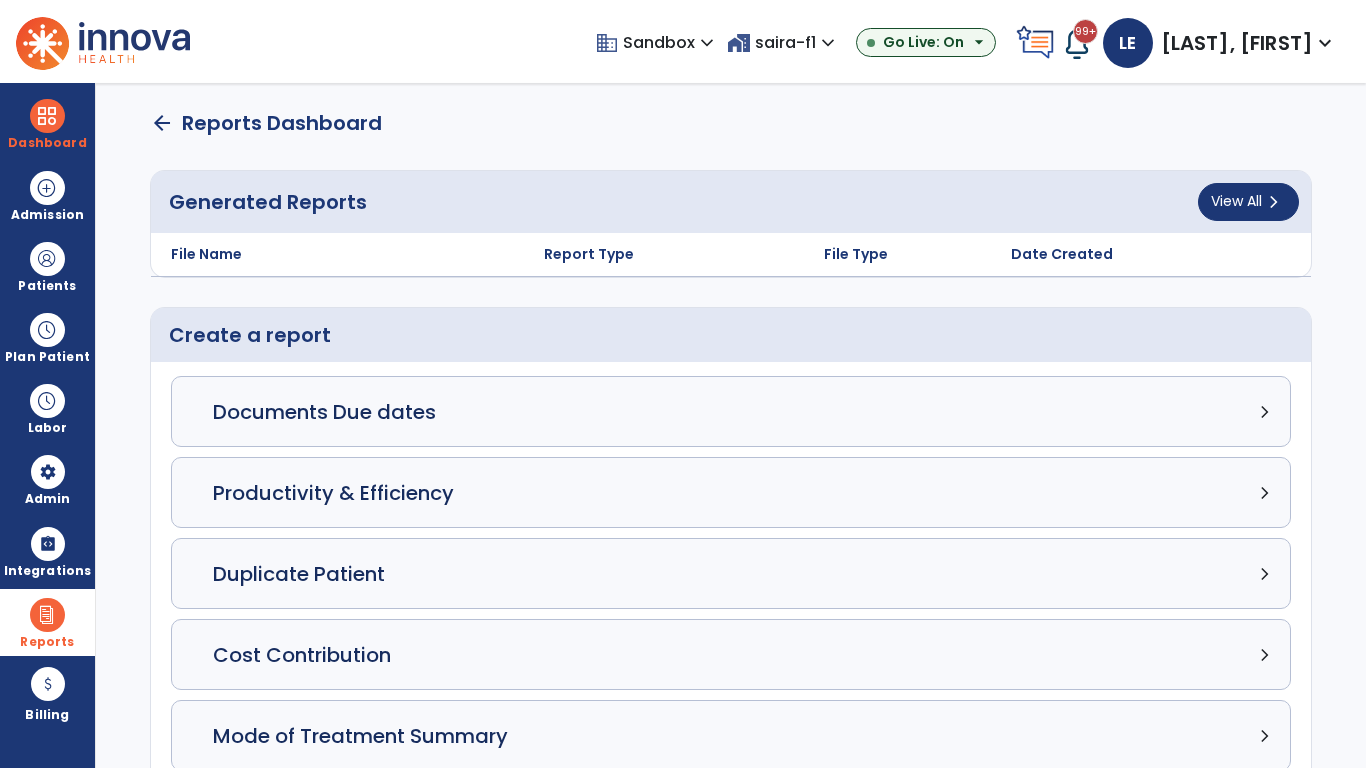 select on "***" 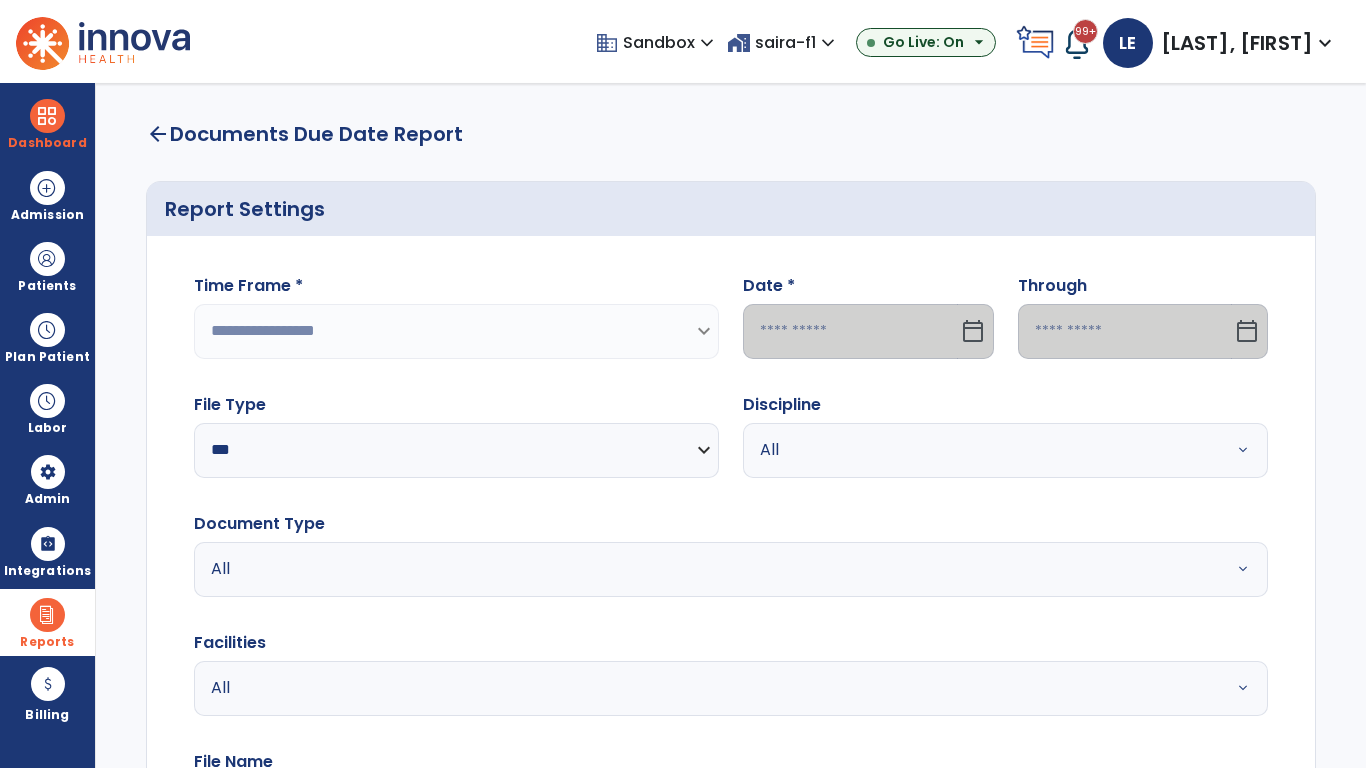select on "*****" 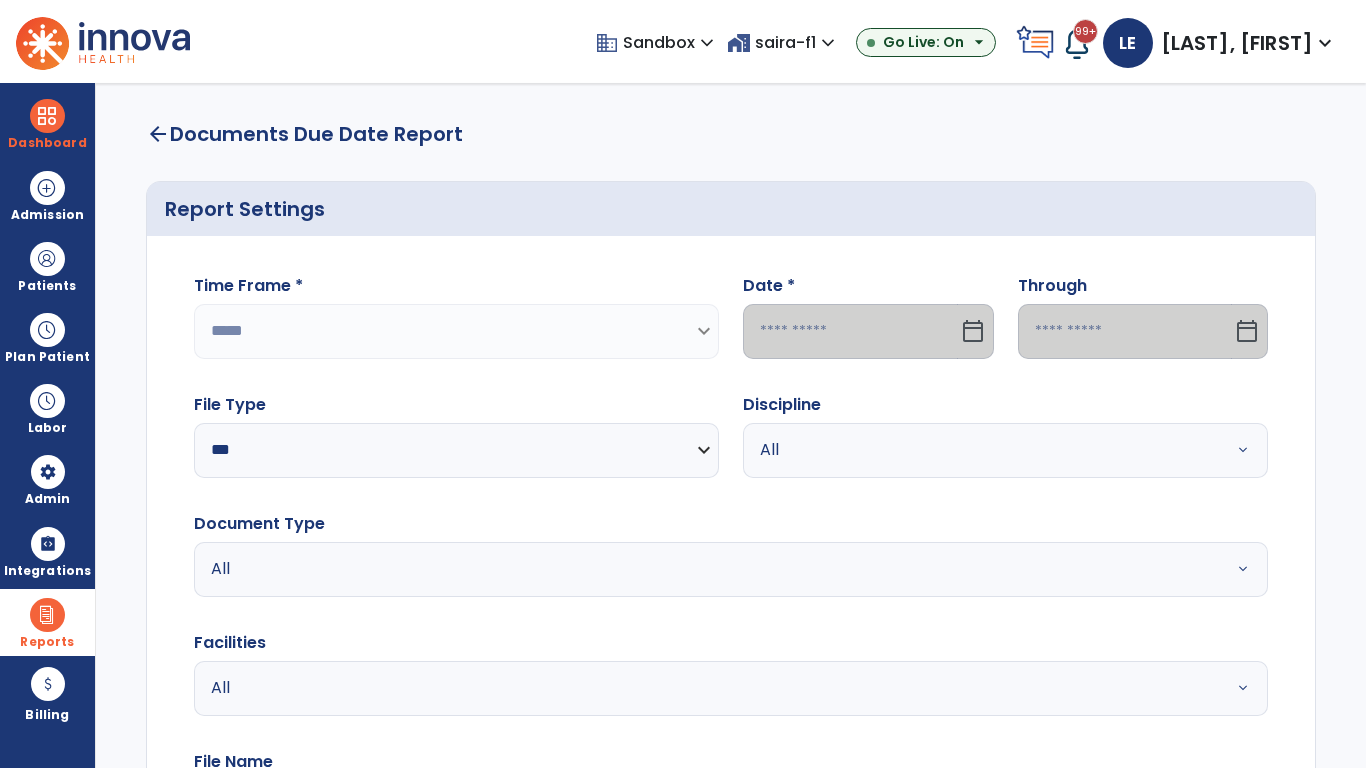 click 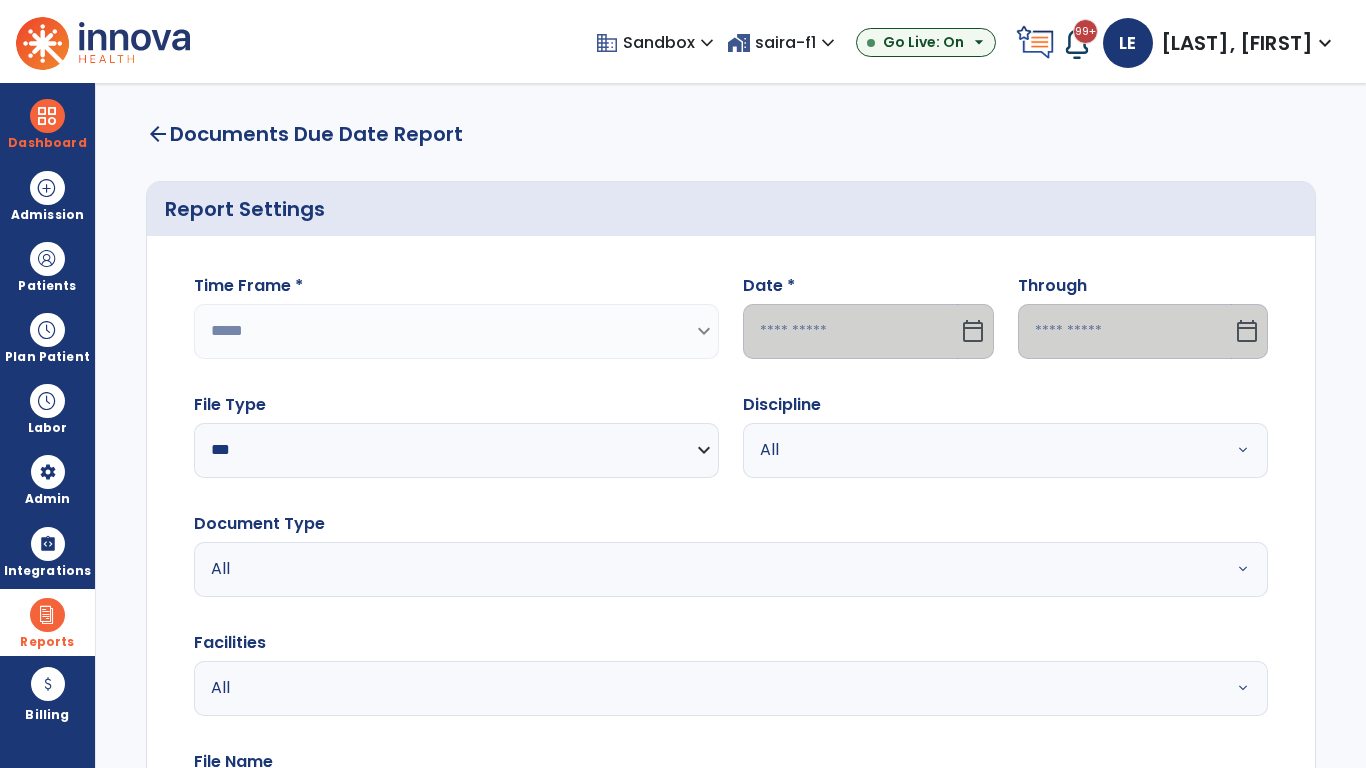 select on "*" 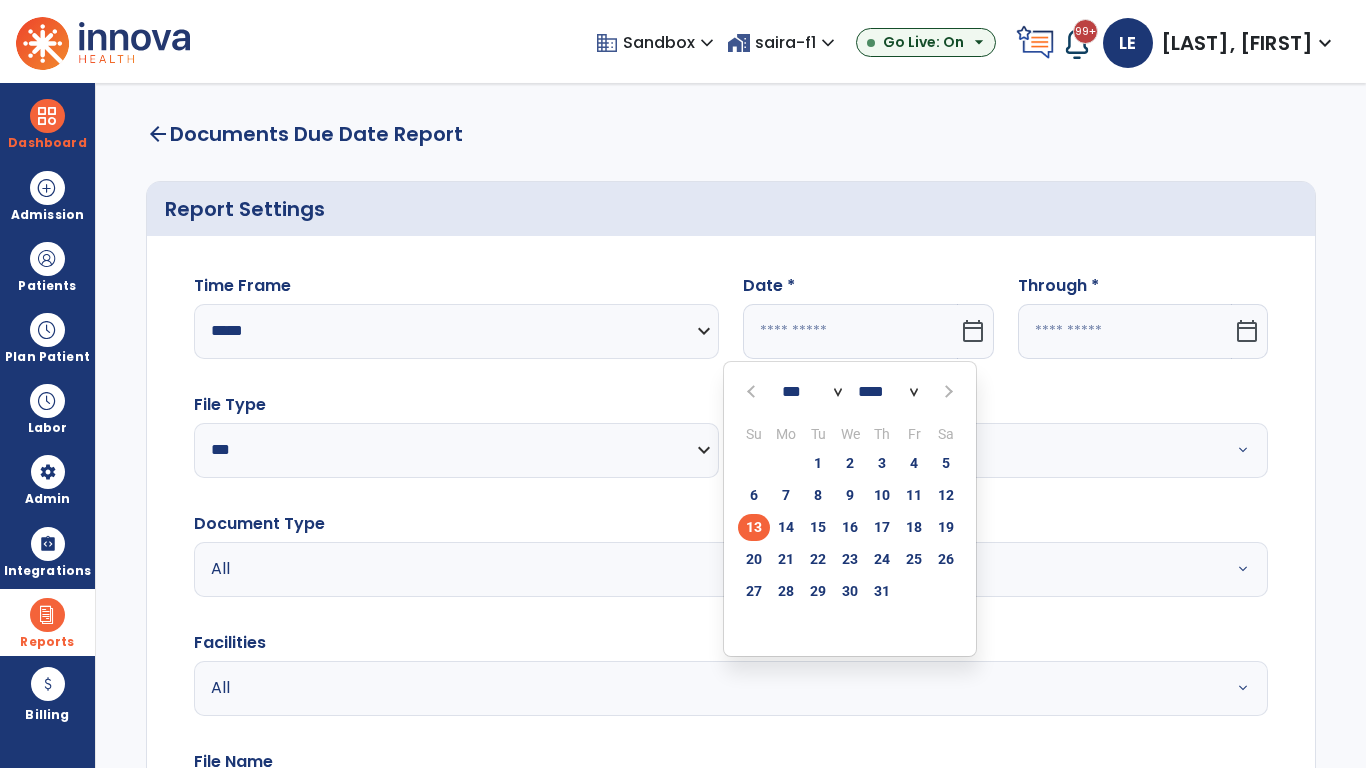 select on "****" 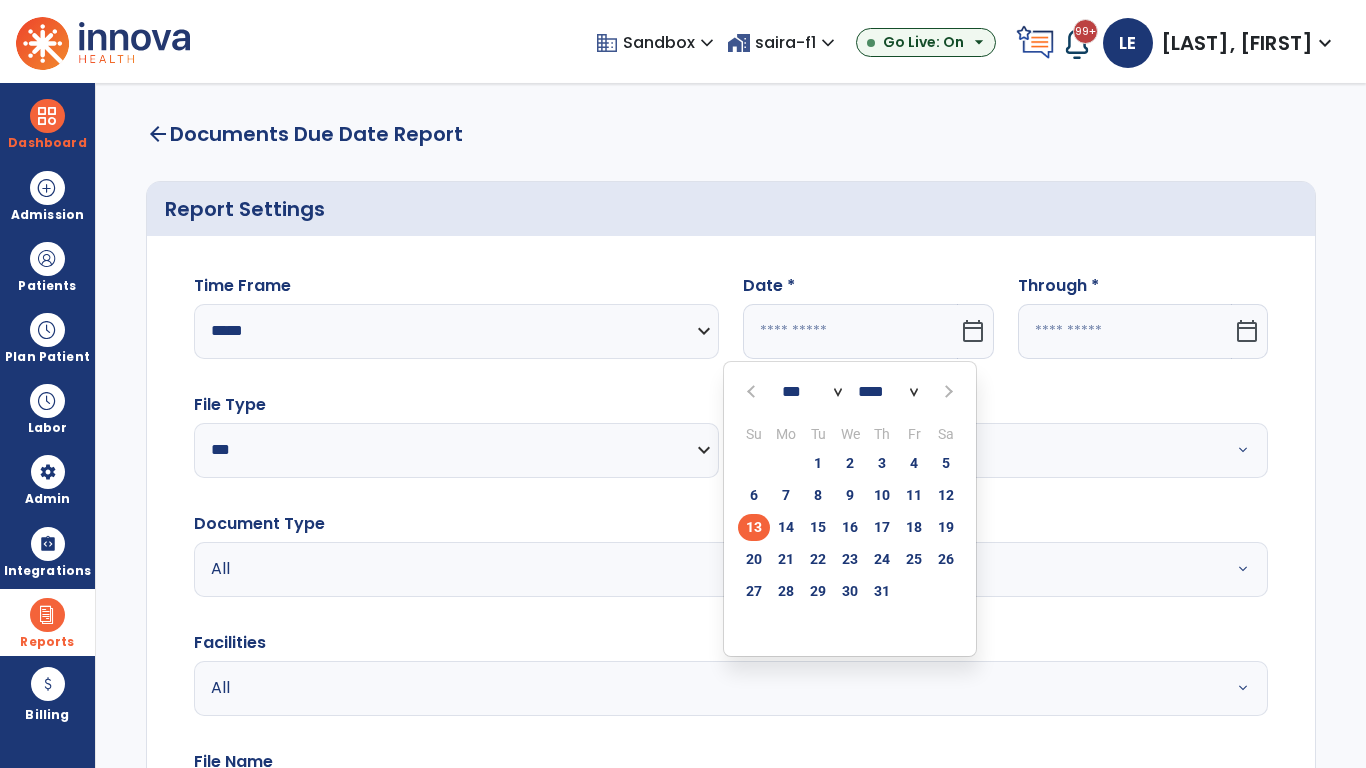 select on "**" 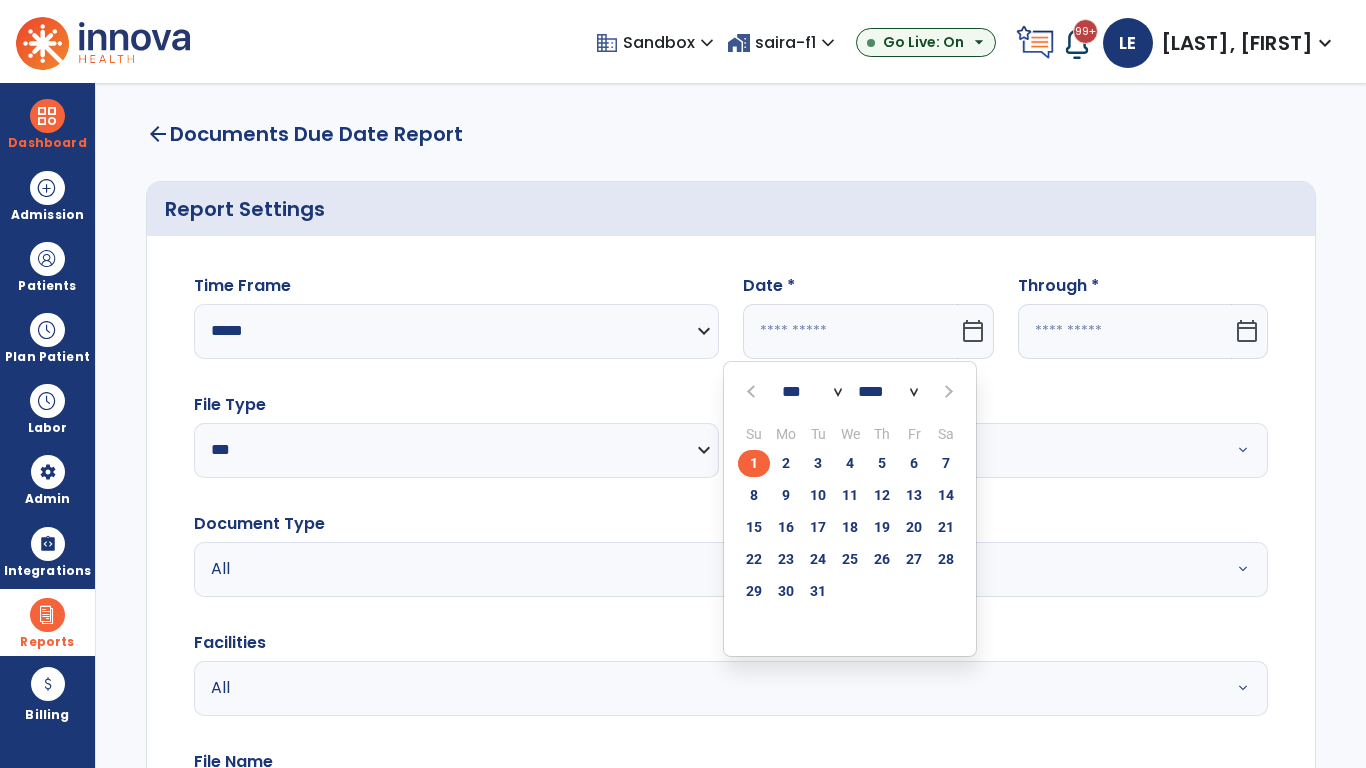 click on "1" 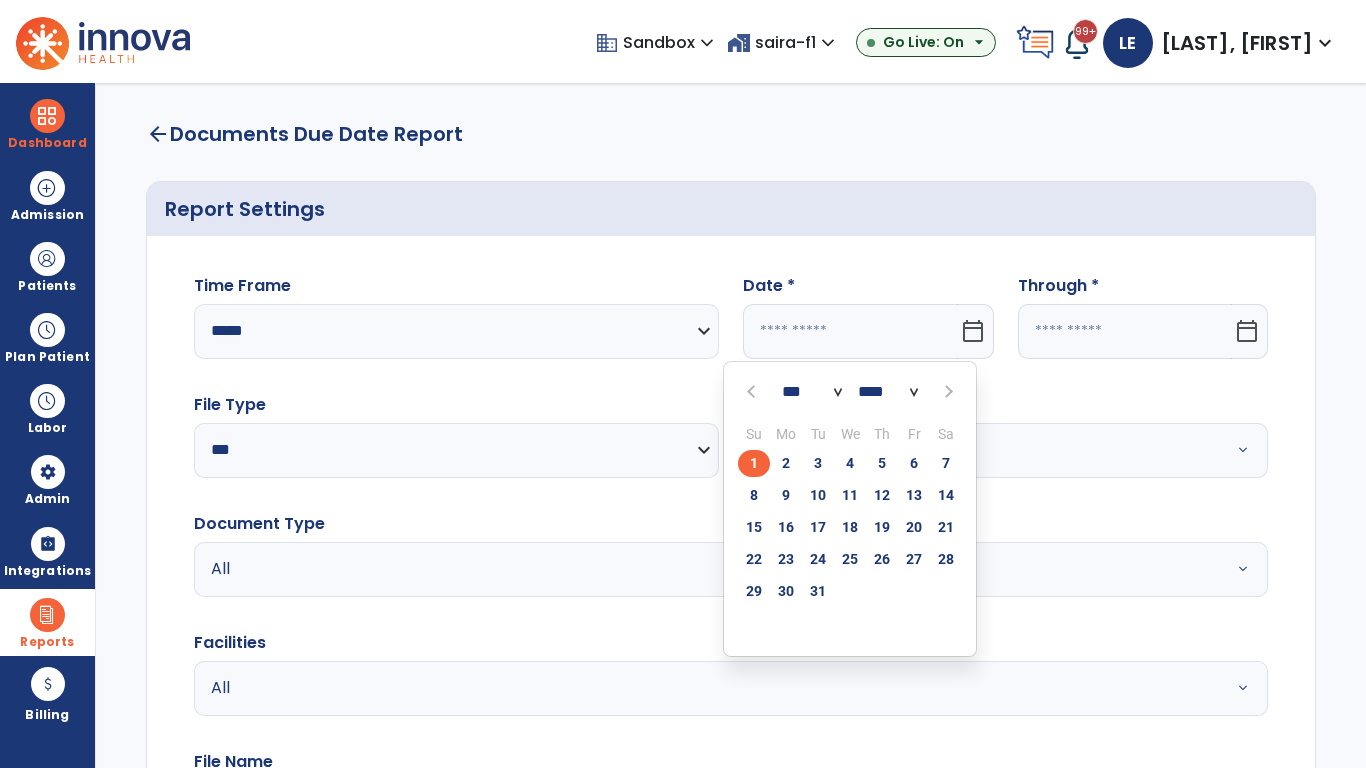 type on "*********" 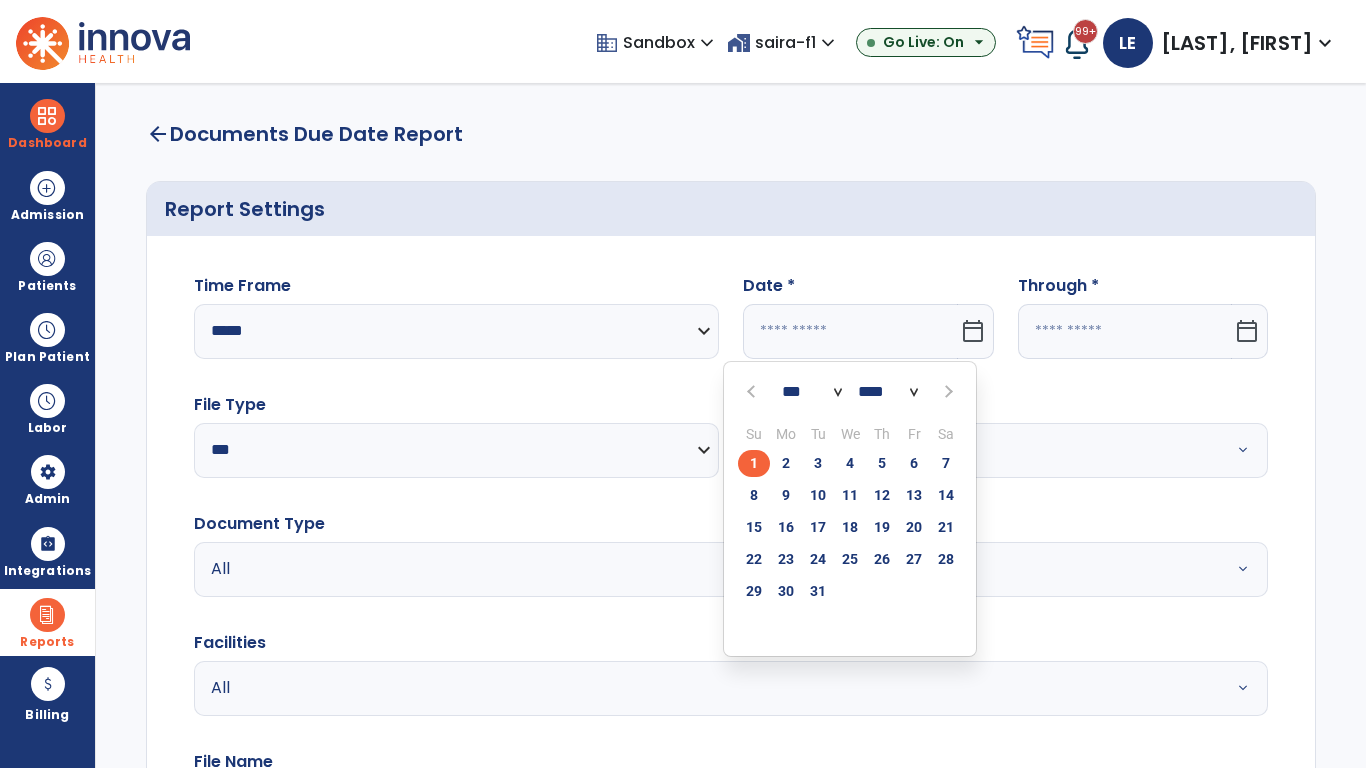 type on "**********" 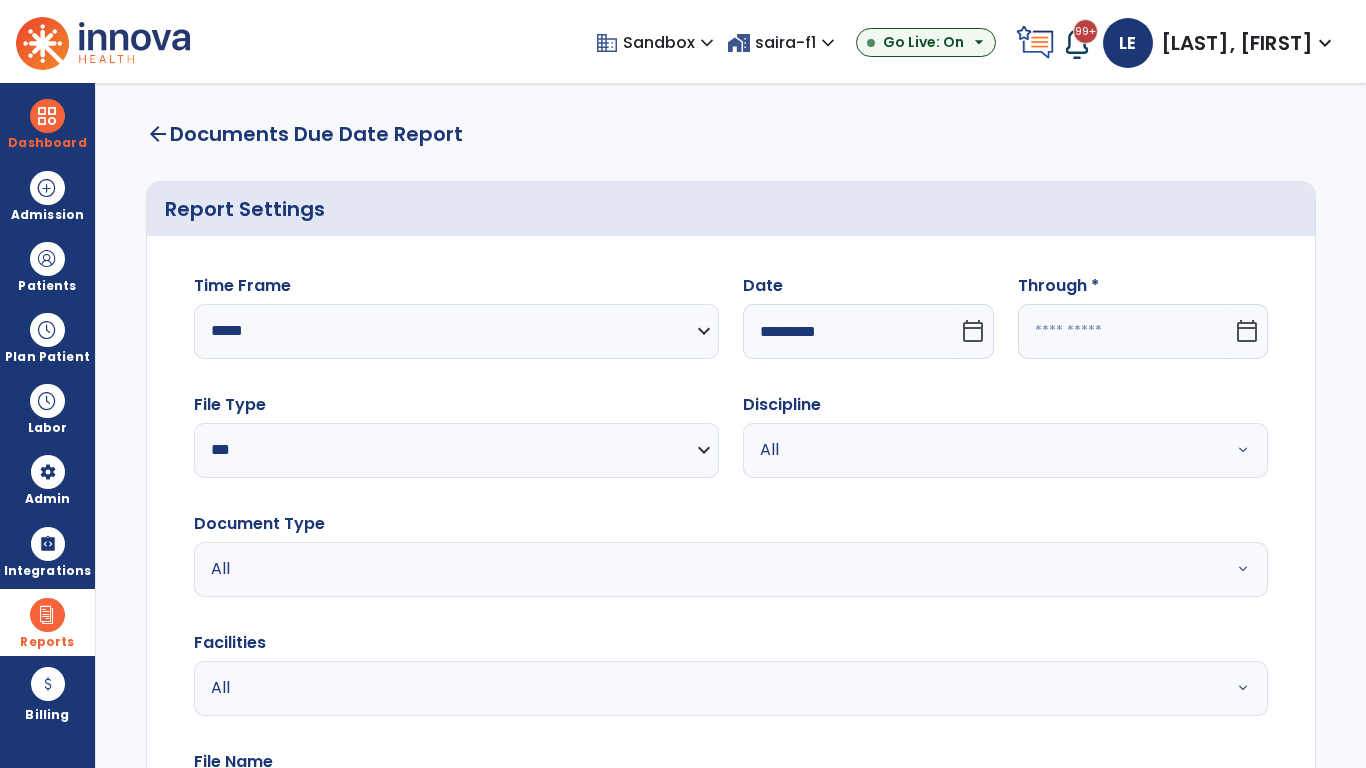 click 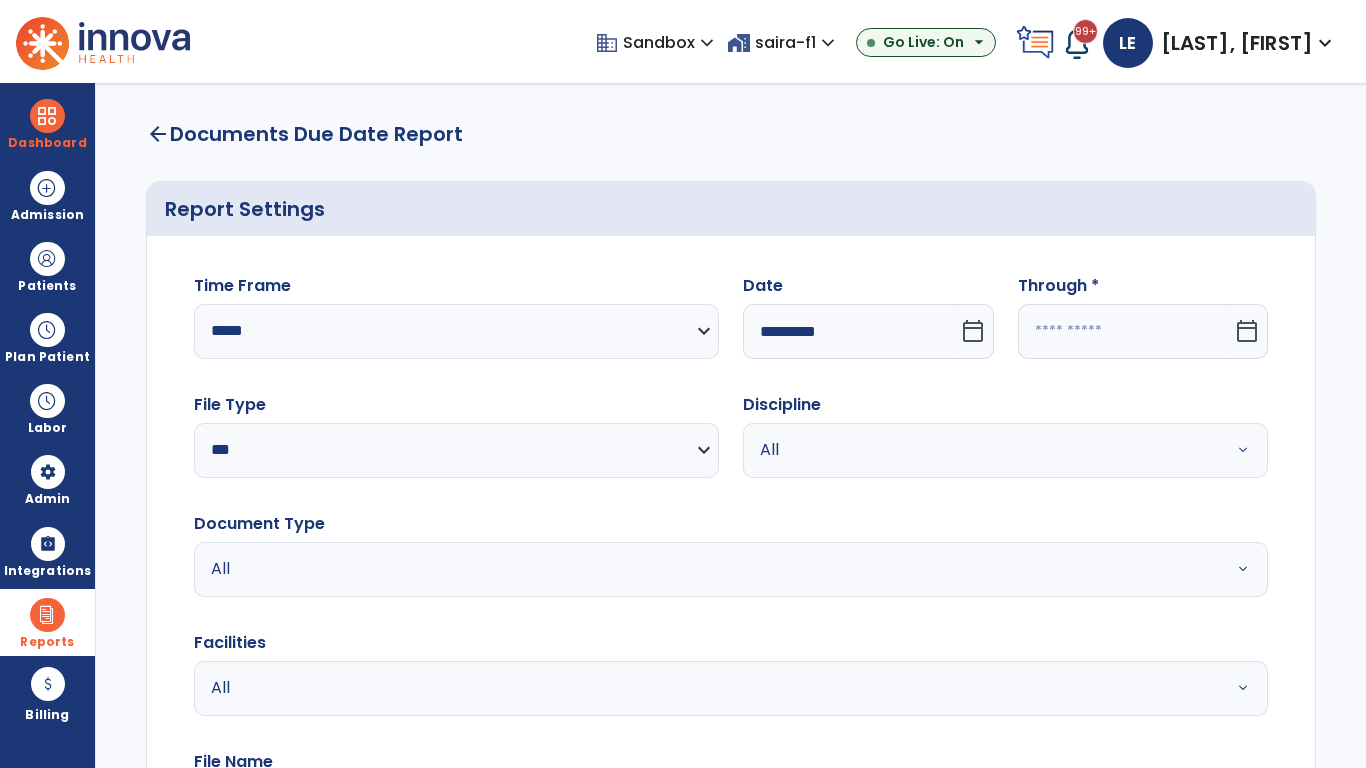 select on "*" 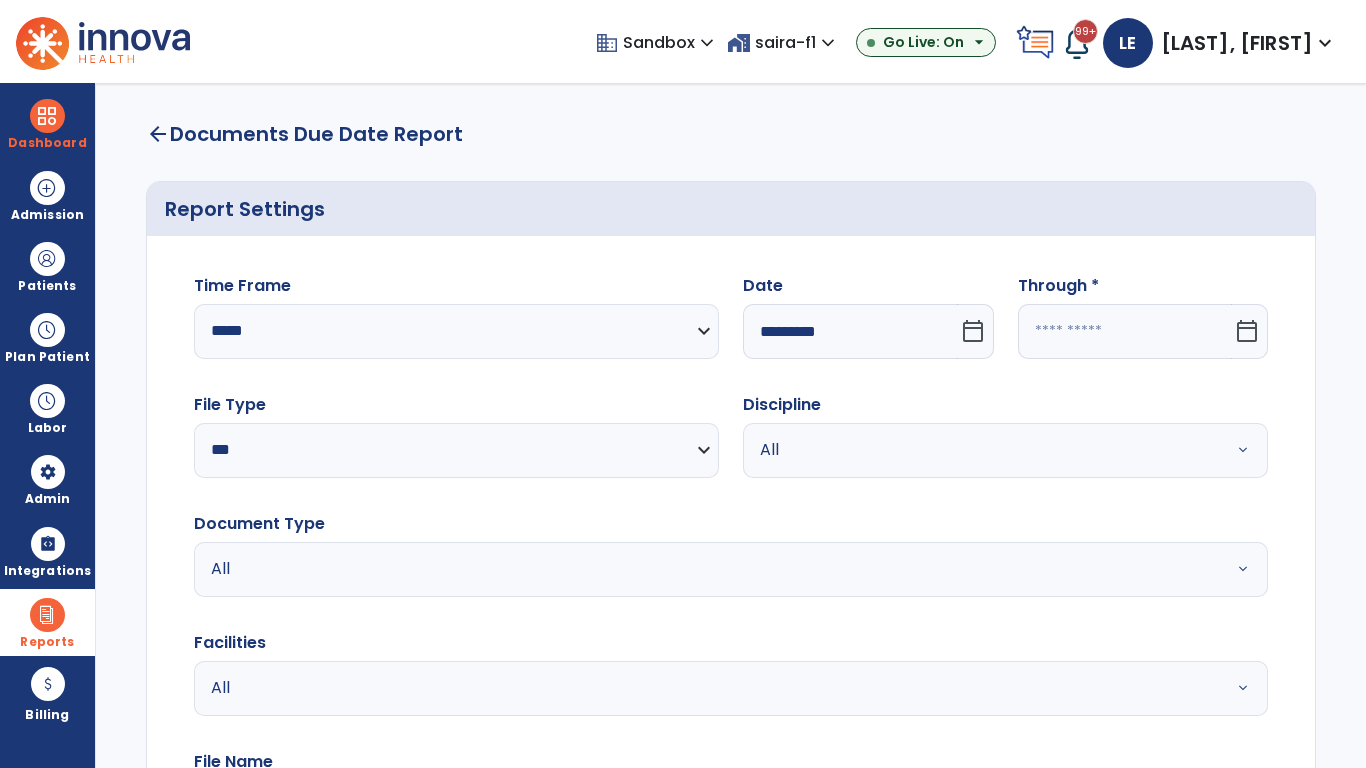 select on "****" 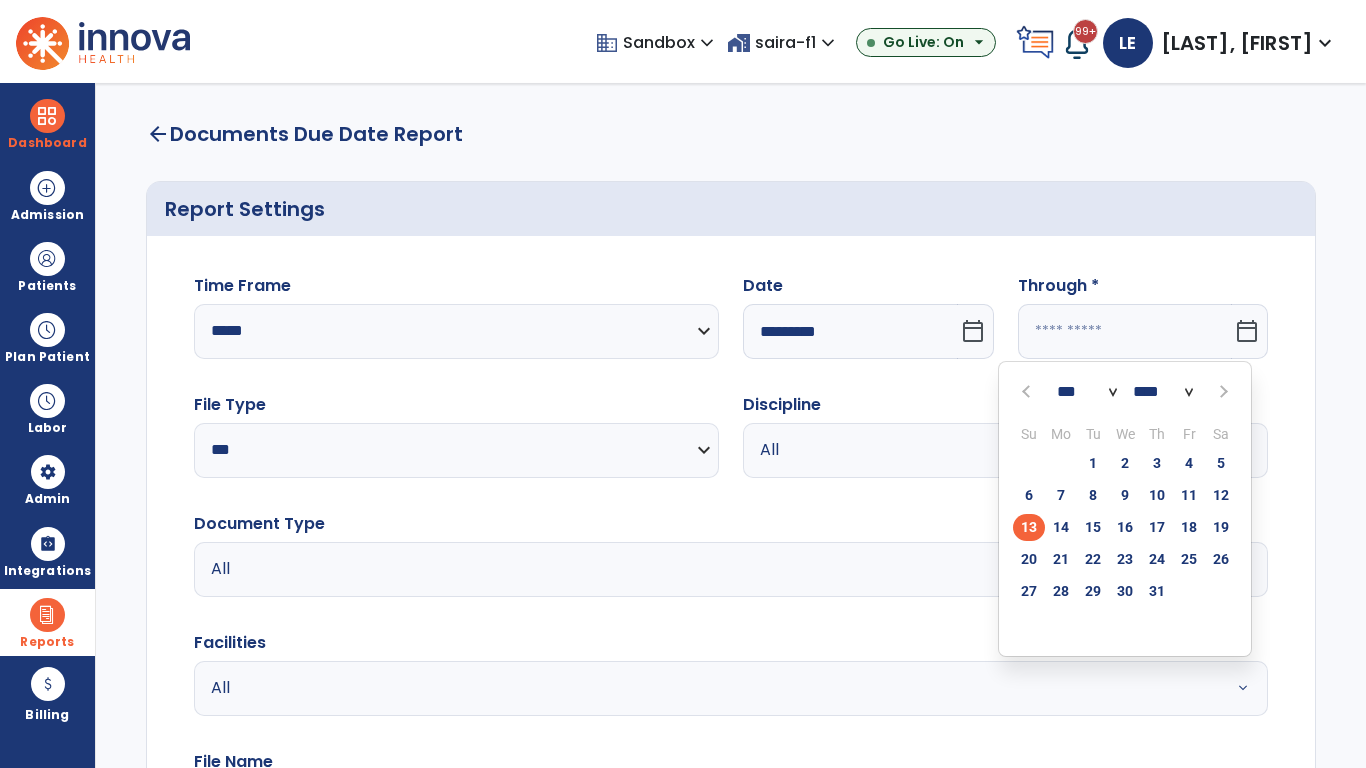 select on "*" 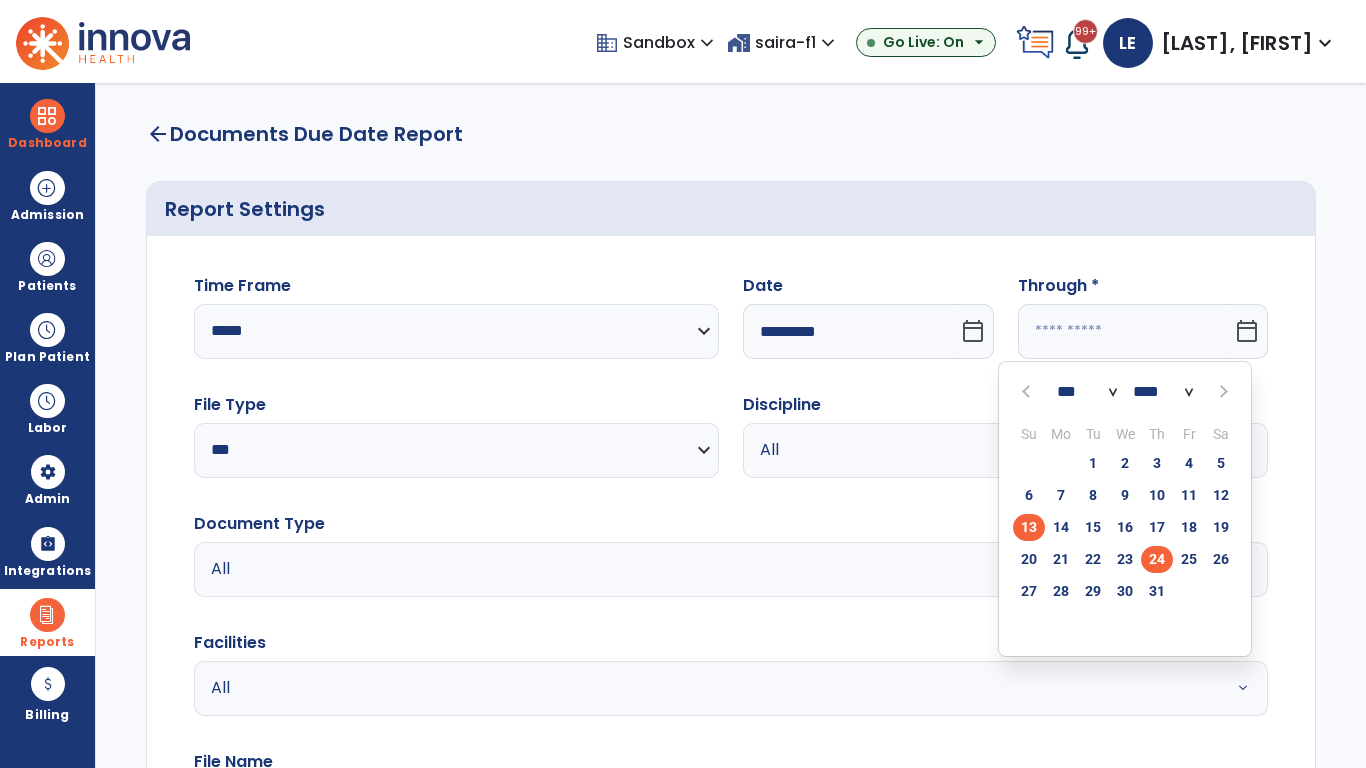 click on "24" 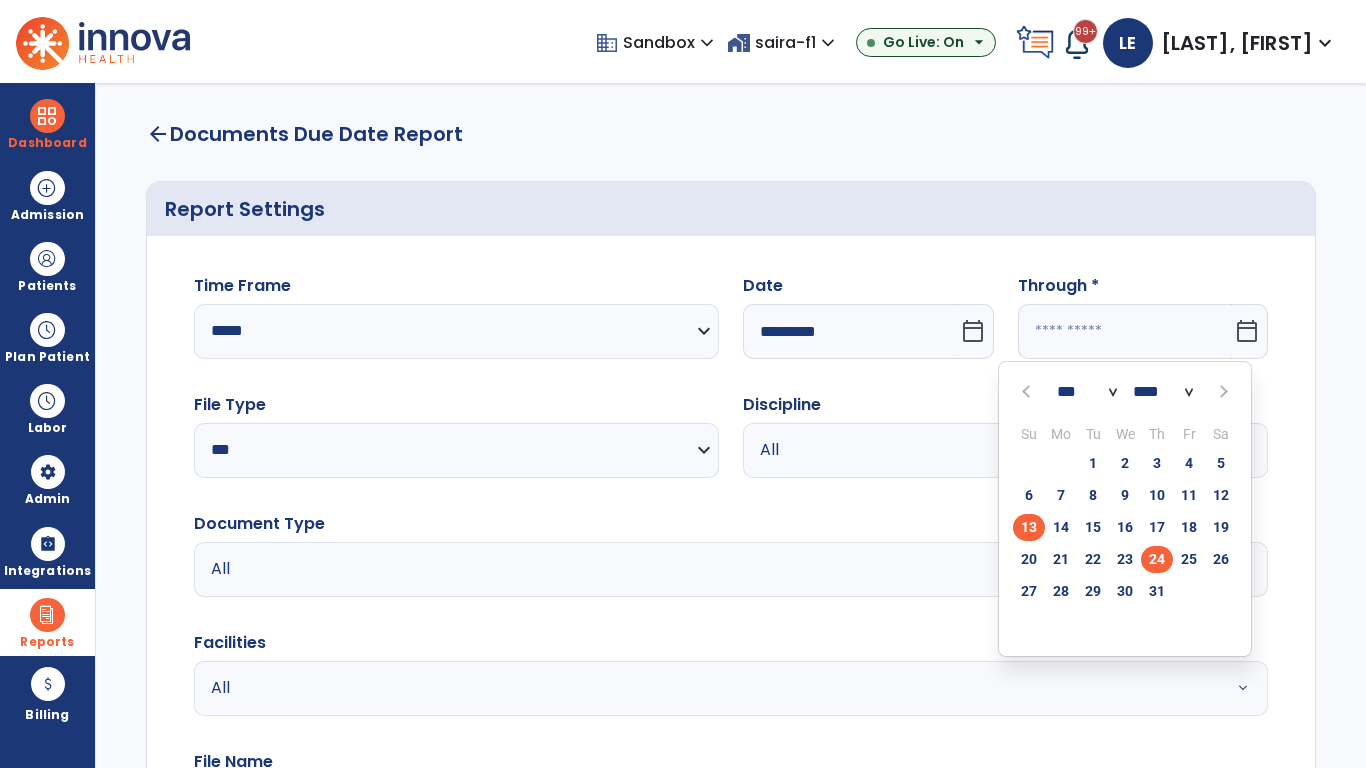type on "*********" 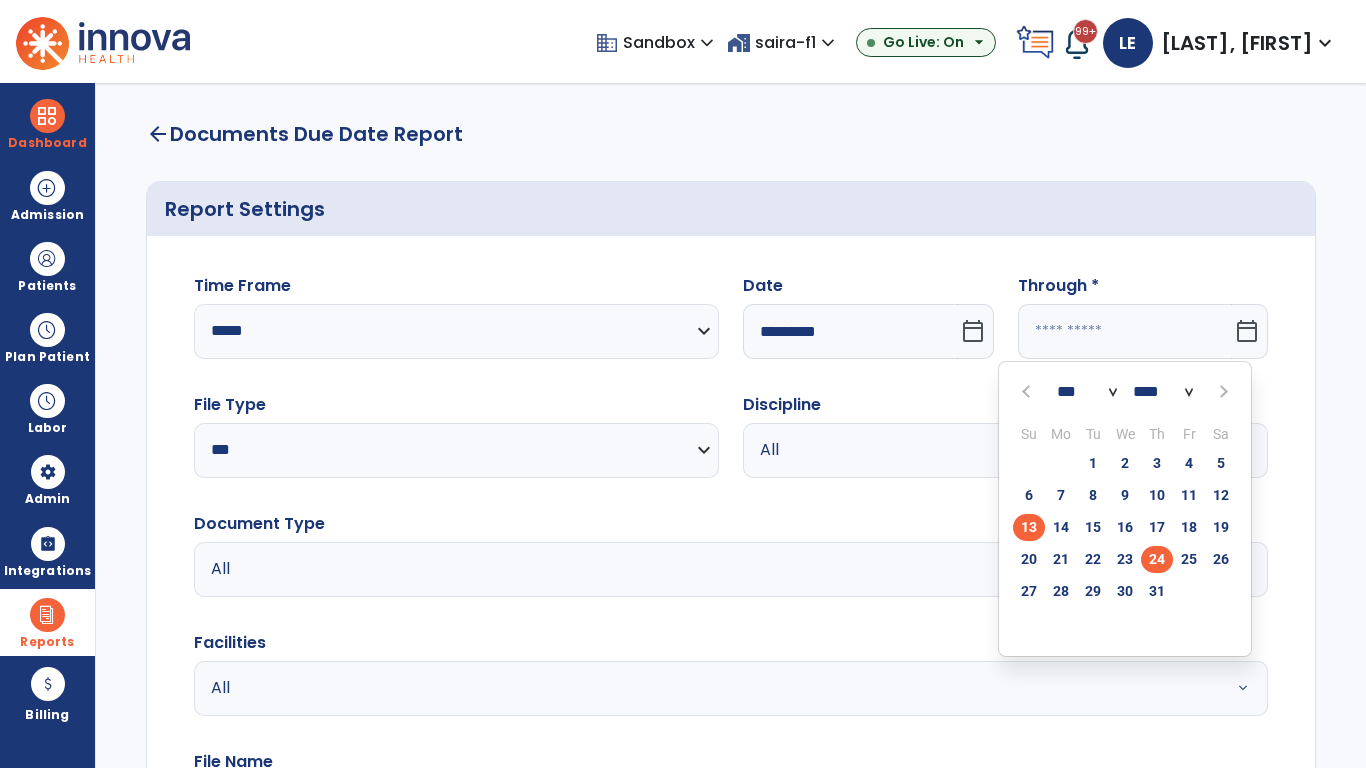 type on "**********" 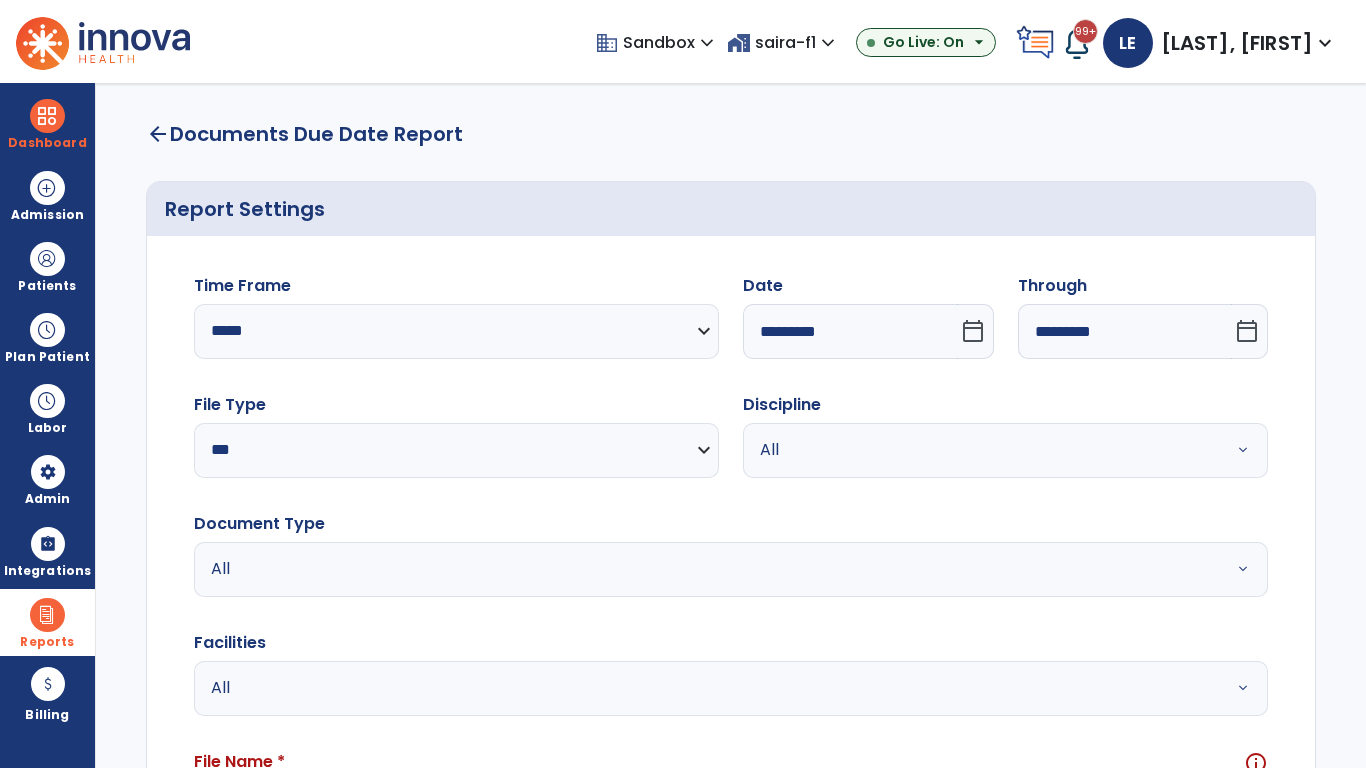 scroll, scrollTop: 51, scrollLeft: 0, axis: vertical 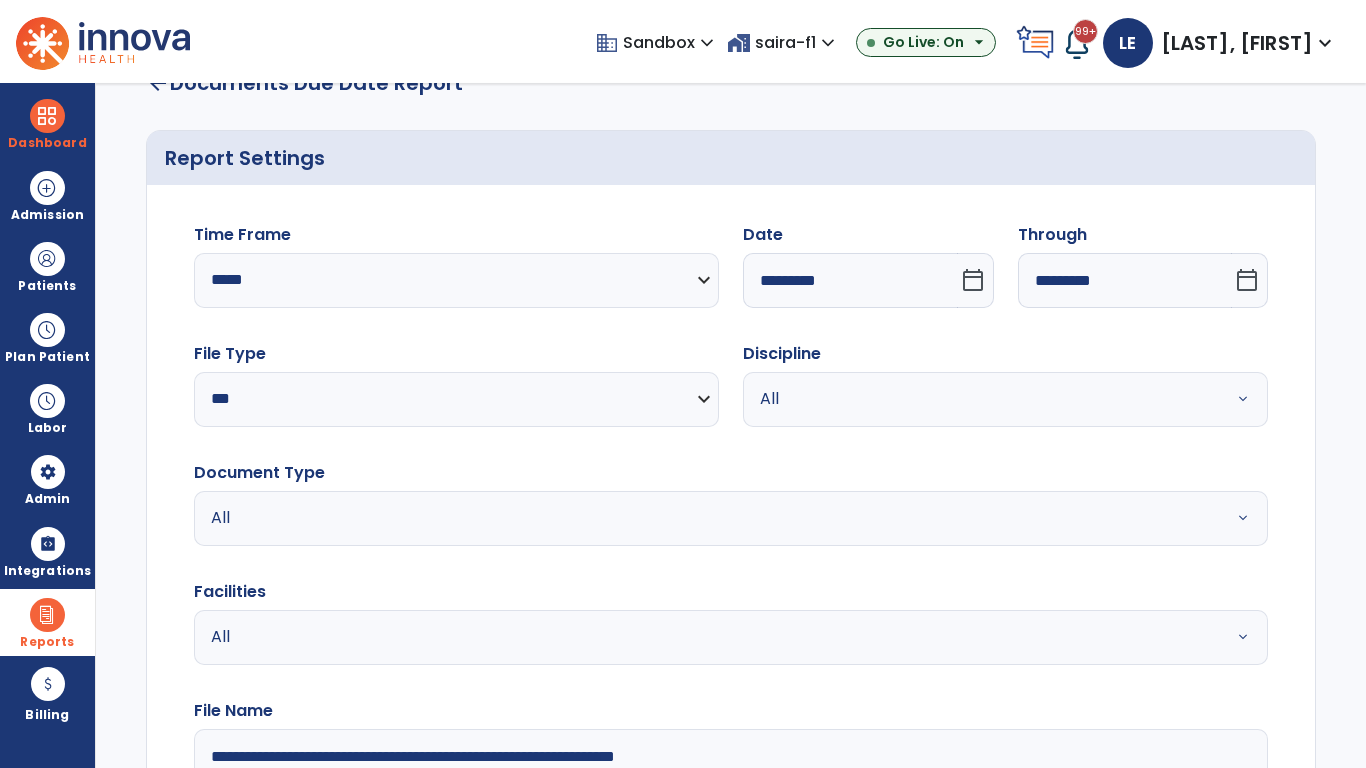type on "**********" 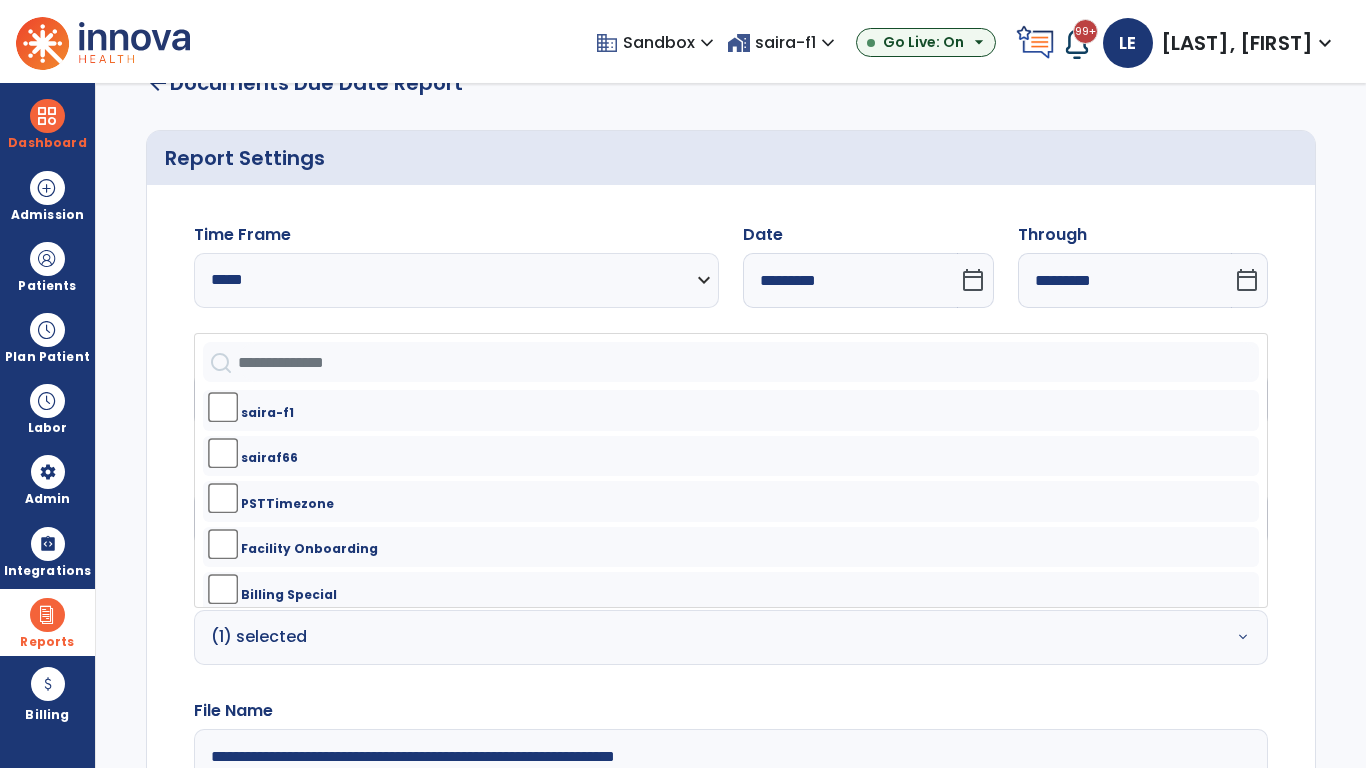 click on "All" at bounding box center [981, 399] 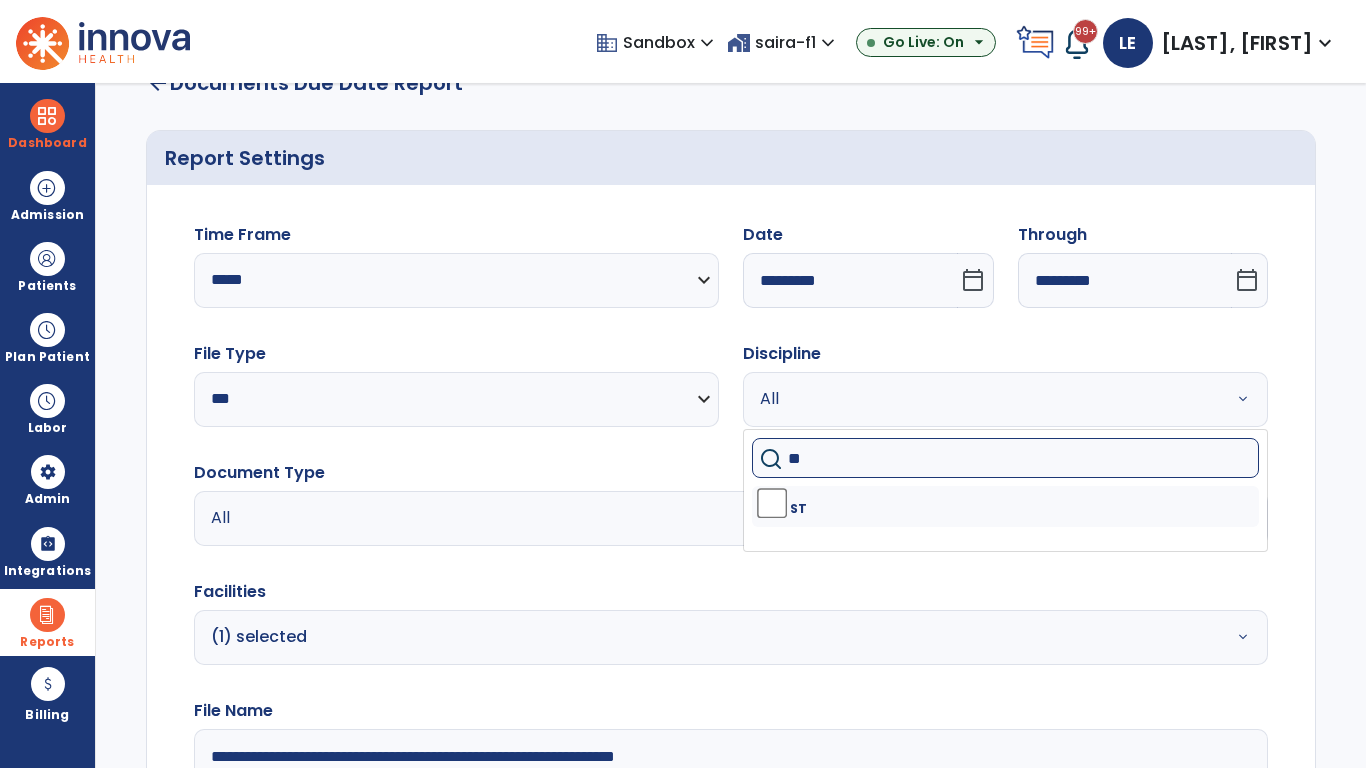 type on "**" 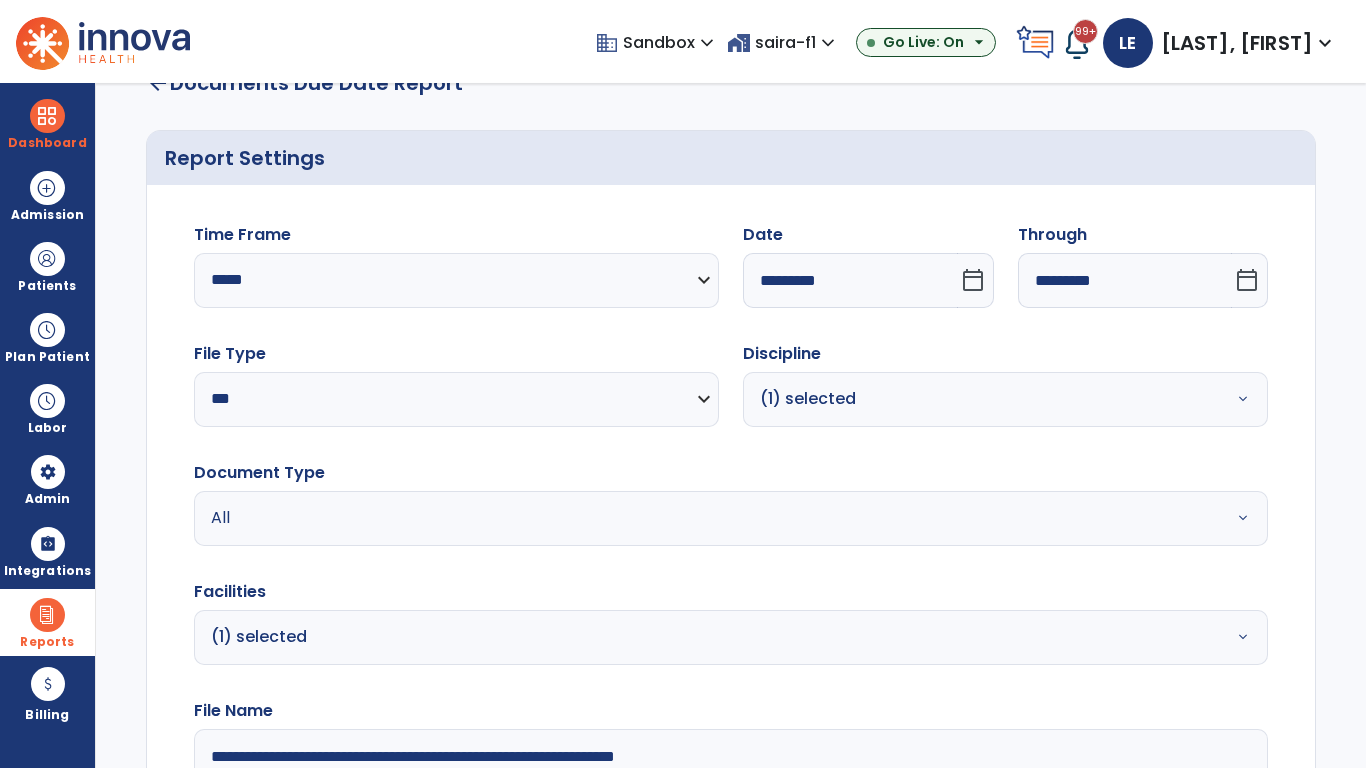 click on "All" at bounding box center [679, 518] 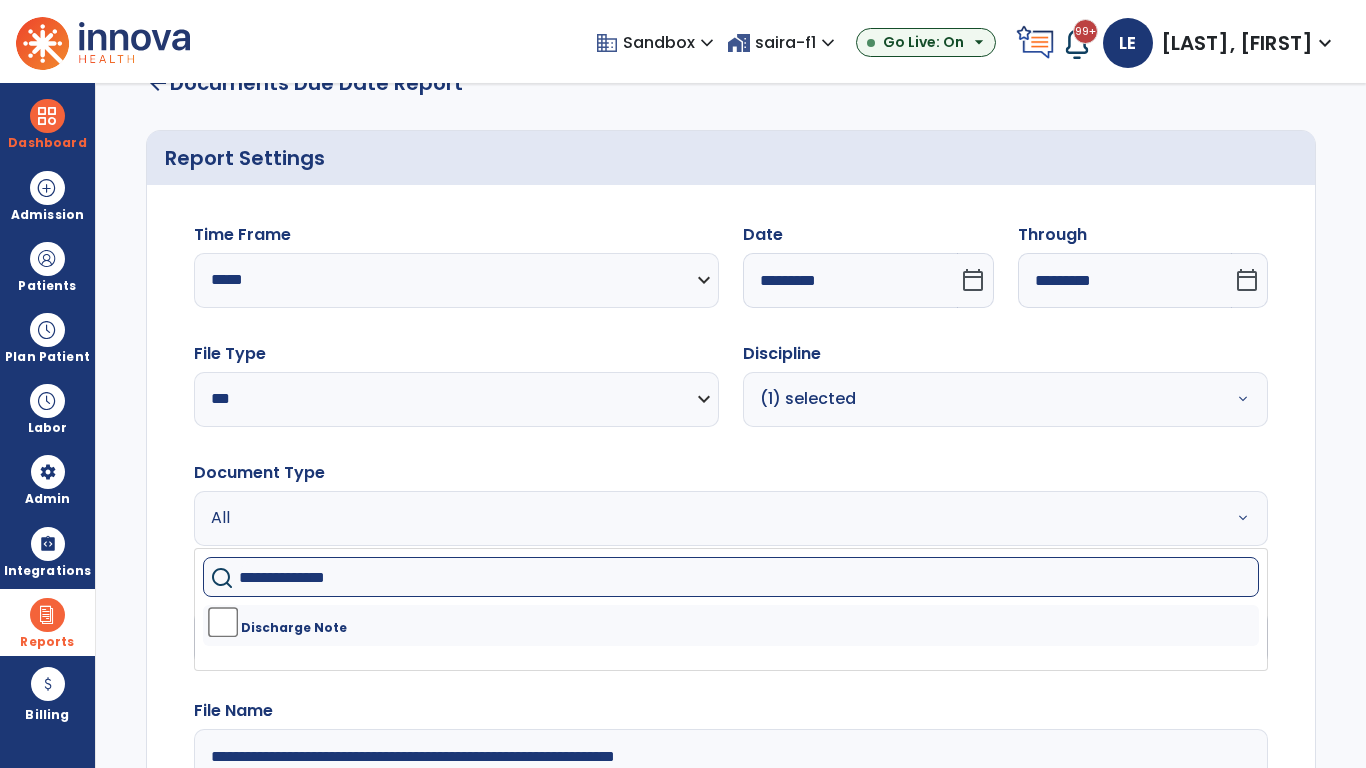 type on "**********" 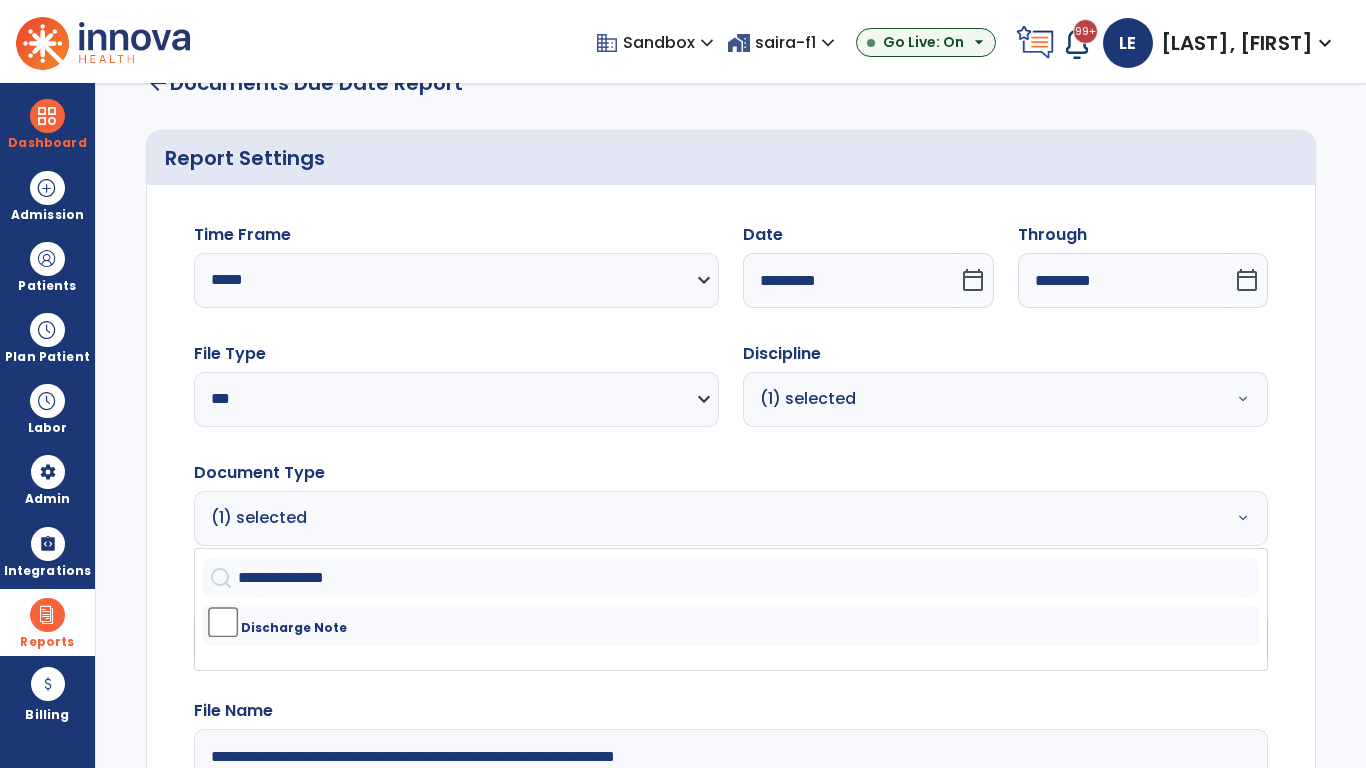 click on "Generate Report" 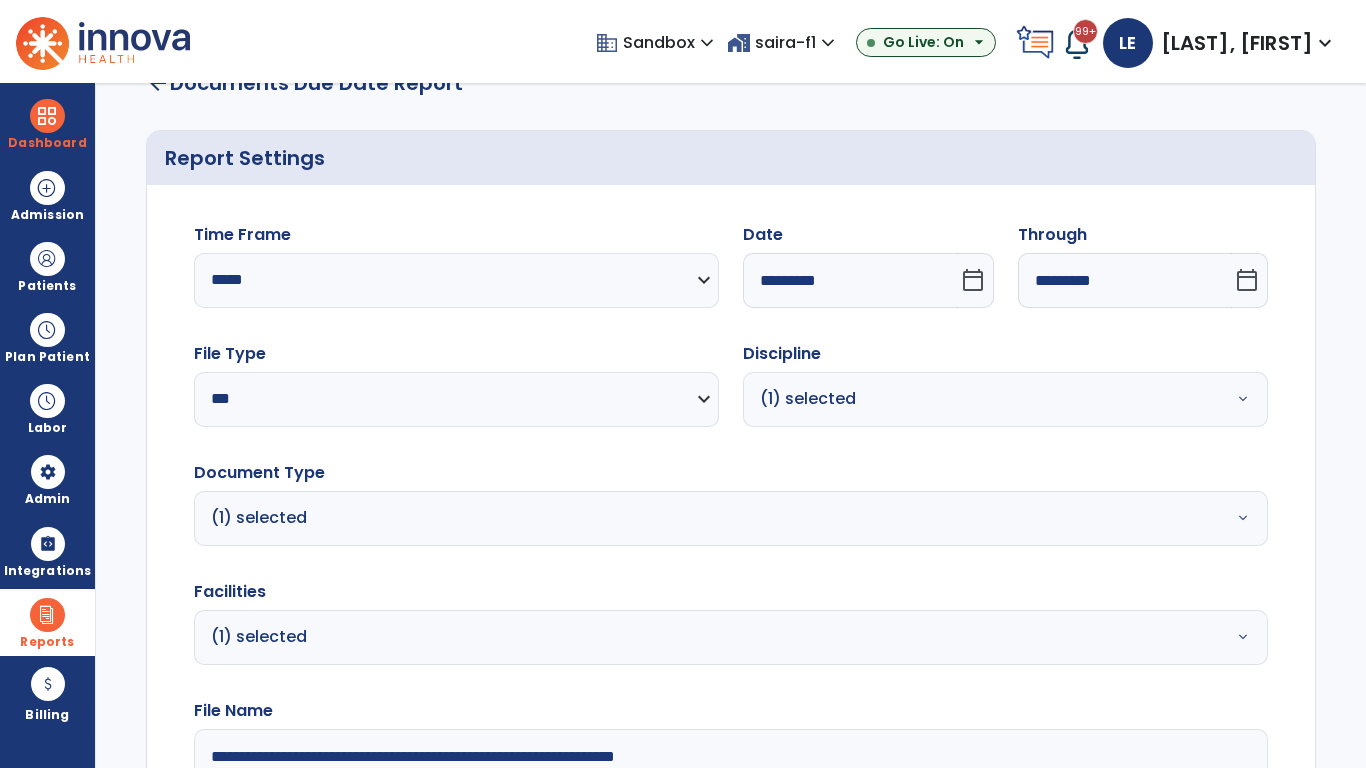 scroll, scrollTop: 264, scrollLeft: 0, axis: vertical 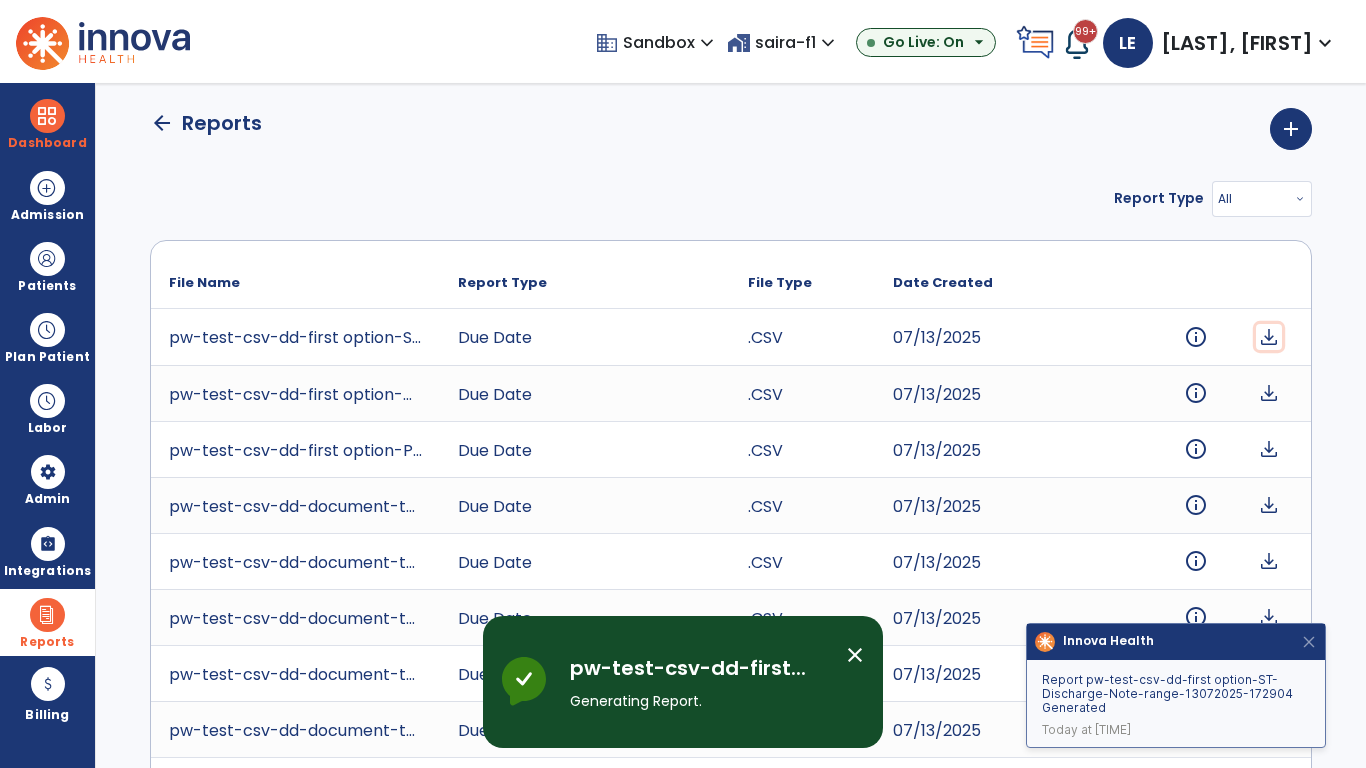 click on "download" 